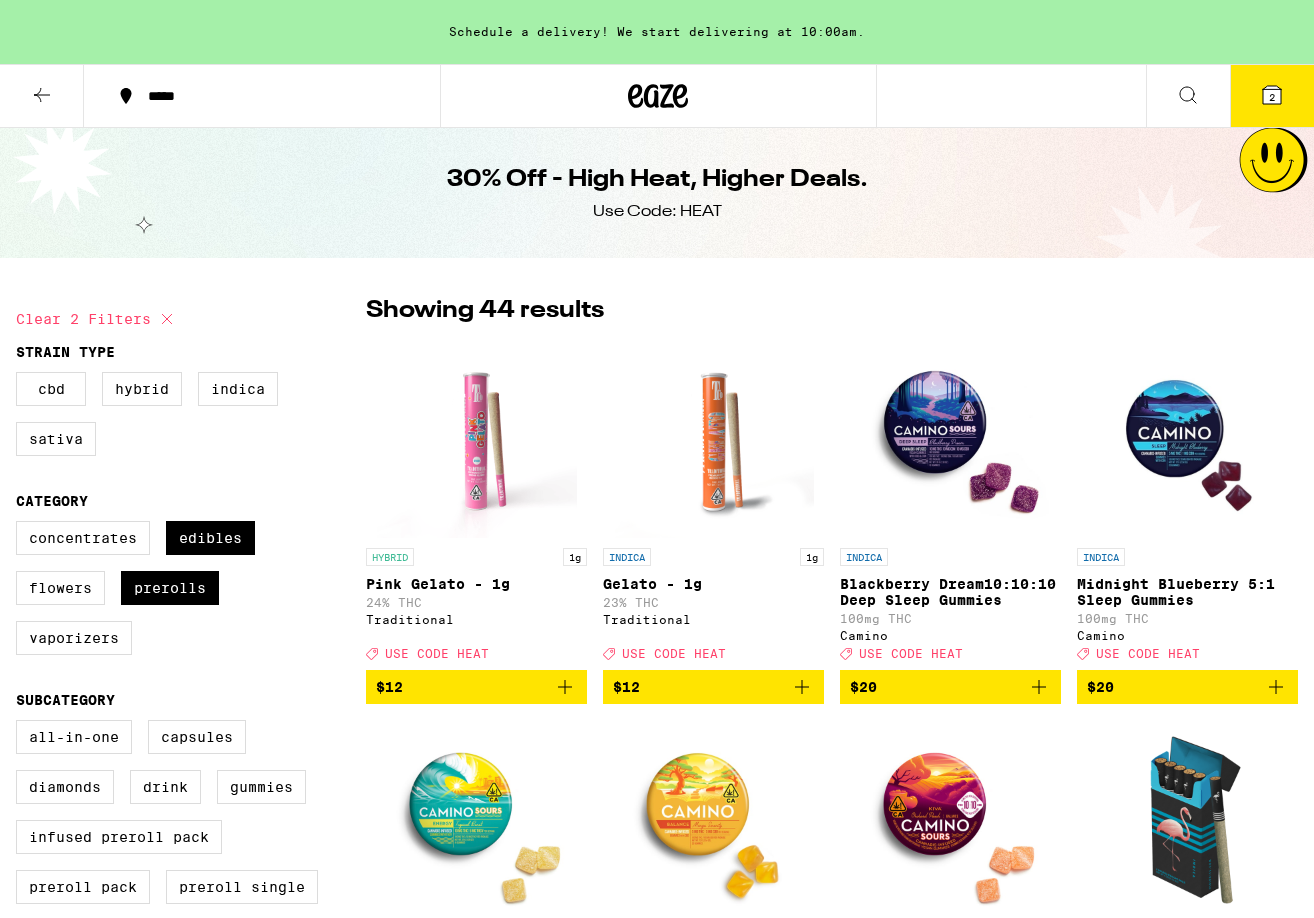 scroll, scrollTop: 200, scrollLeft: 0, axis: vertical 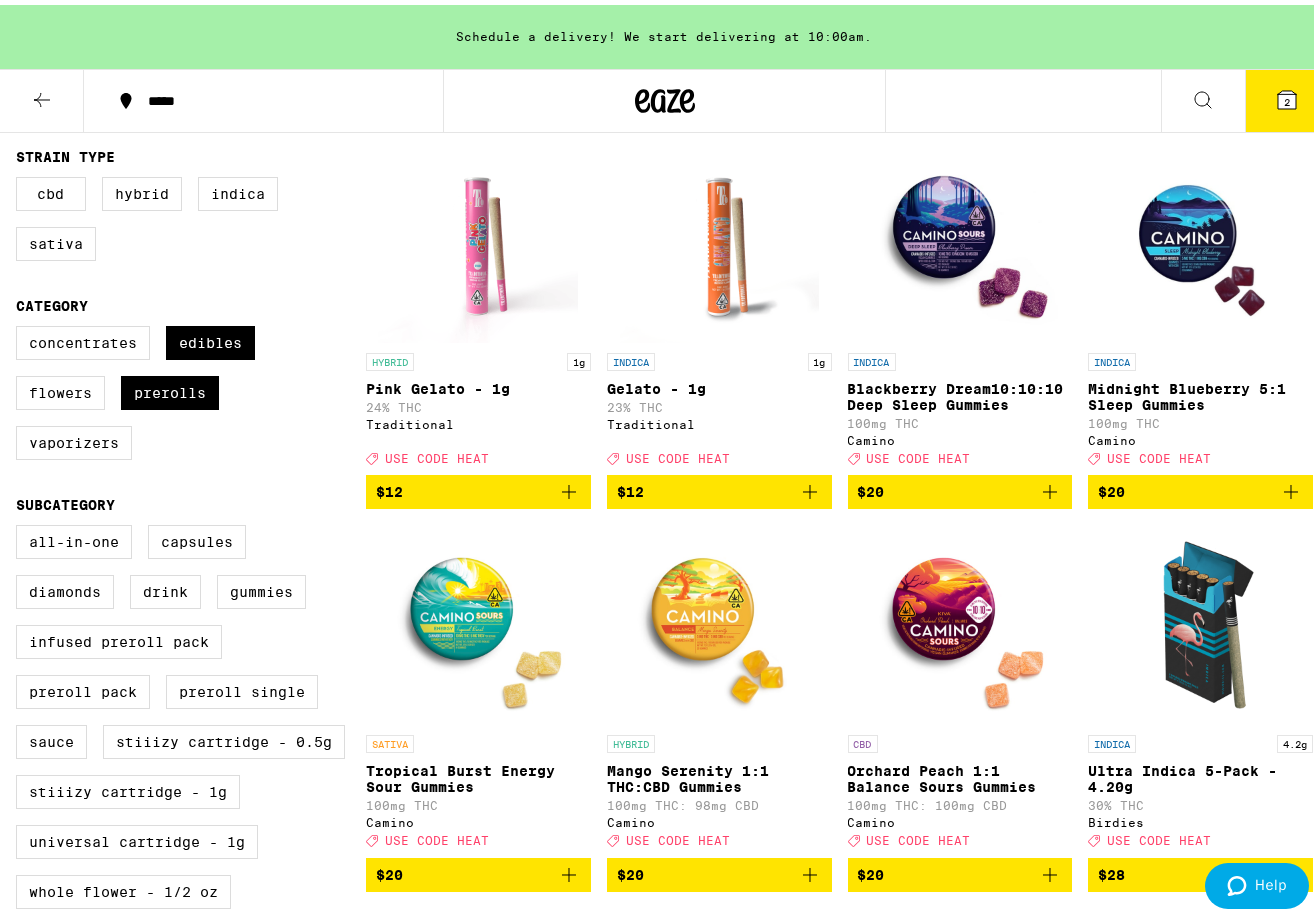 click on "2" at bounding box center [1287, 96] 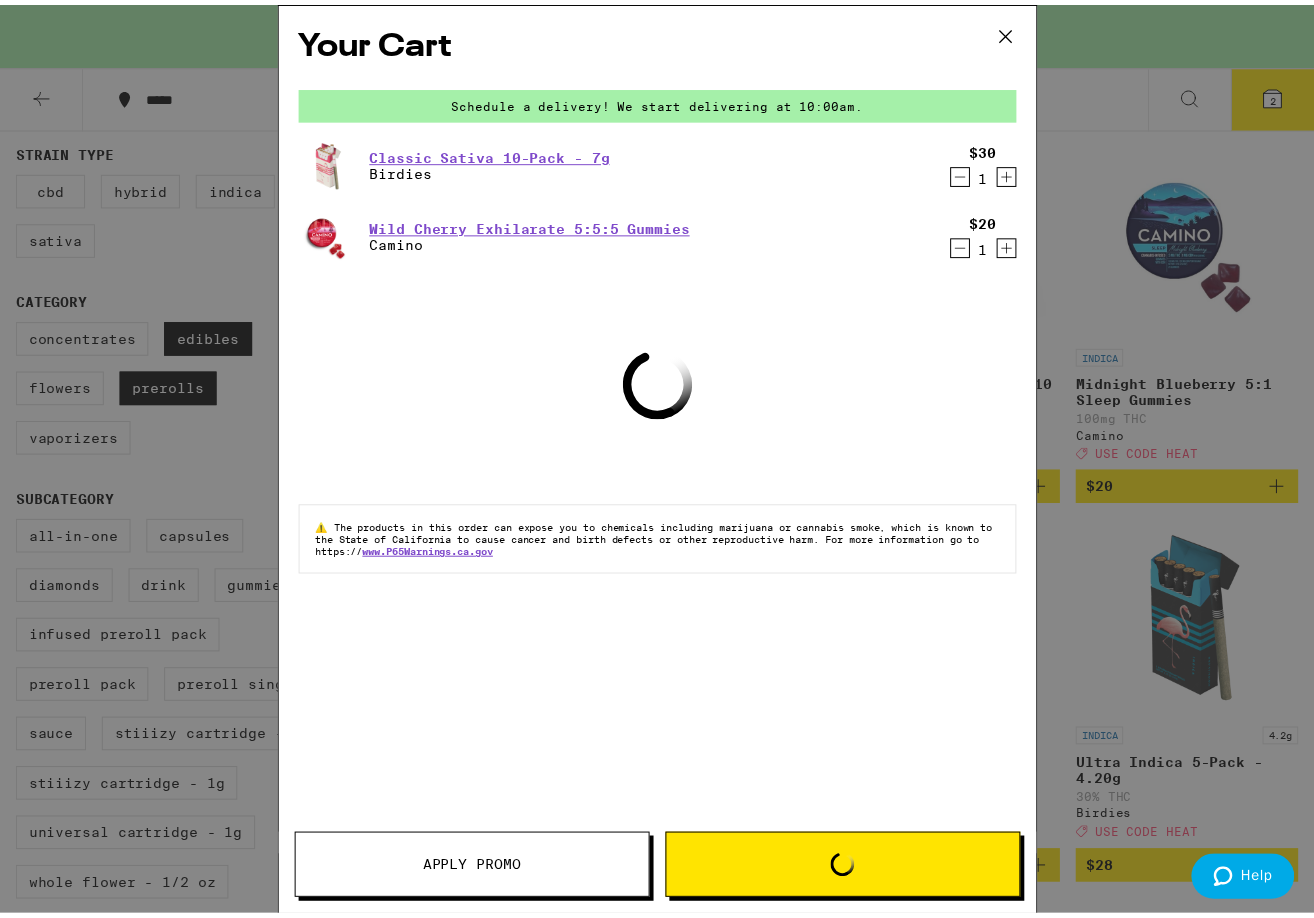scroll, scrollTop: 0, scrollLeft: 0, axis: both 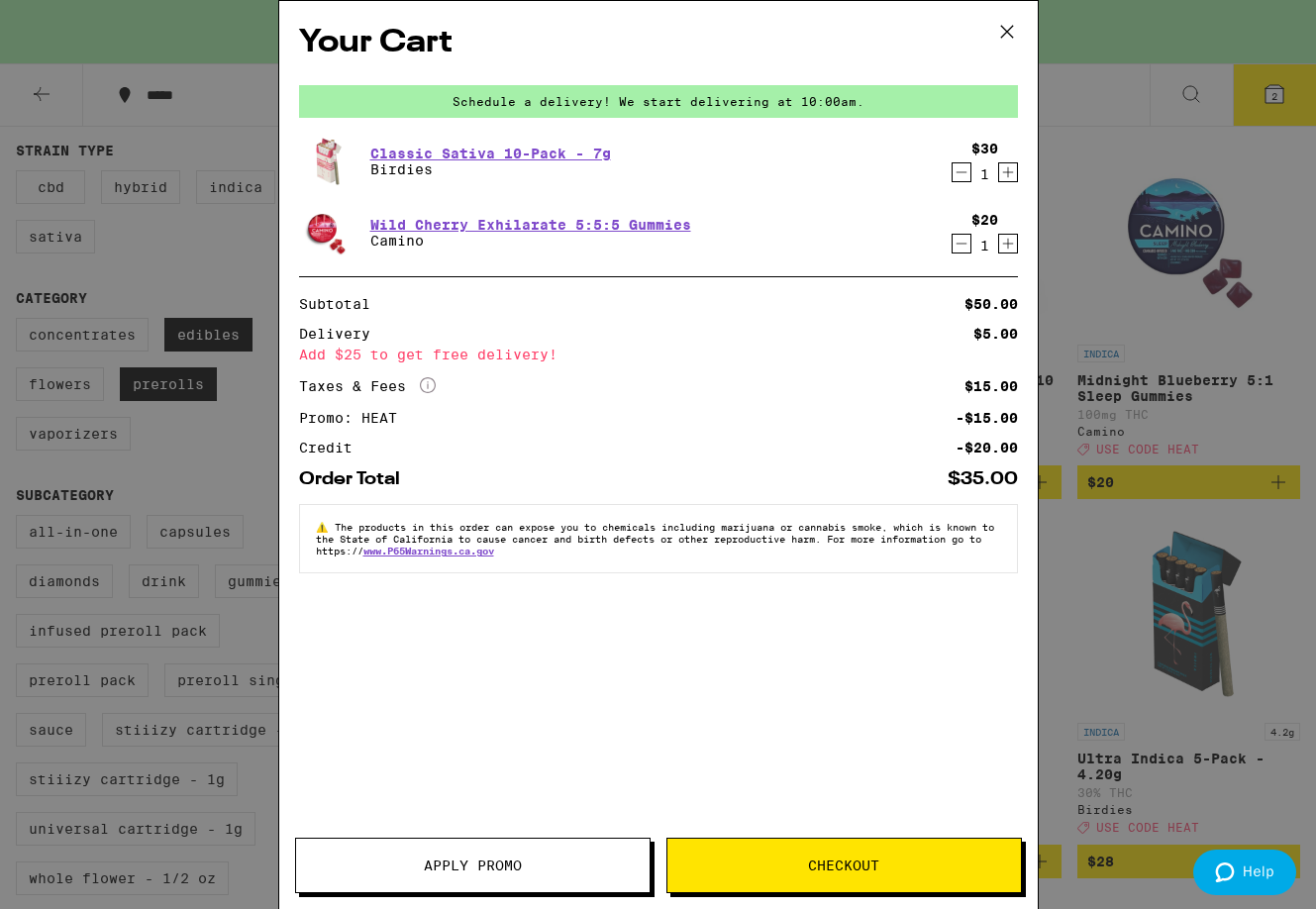 click 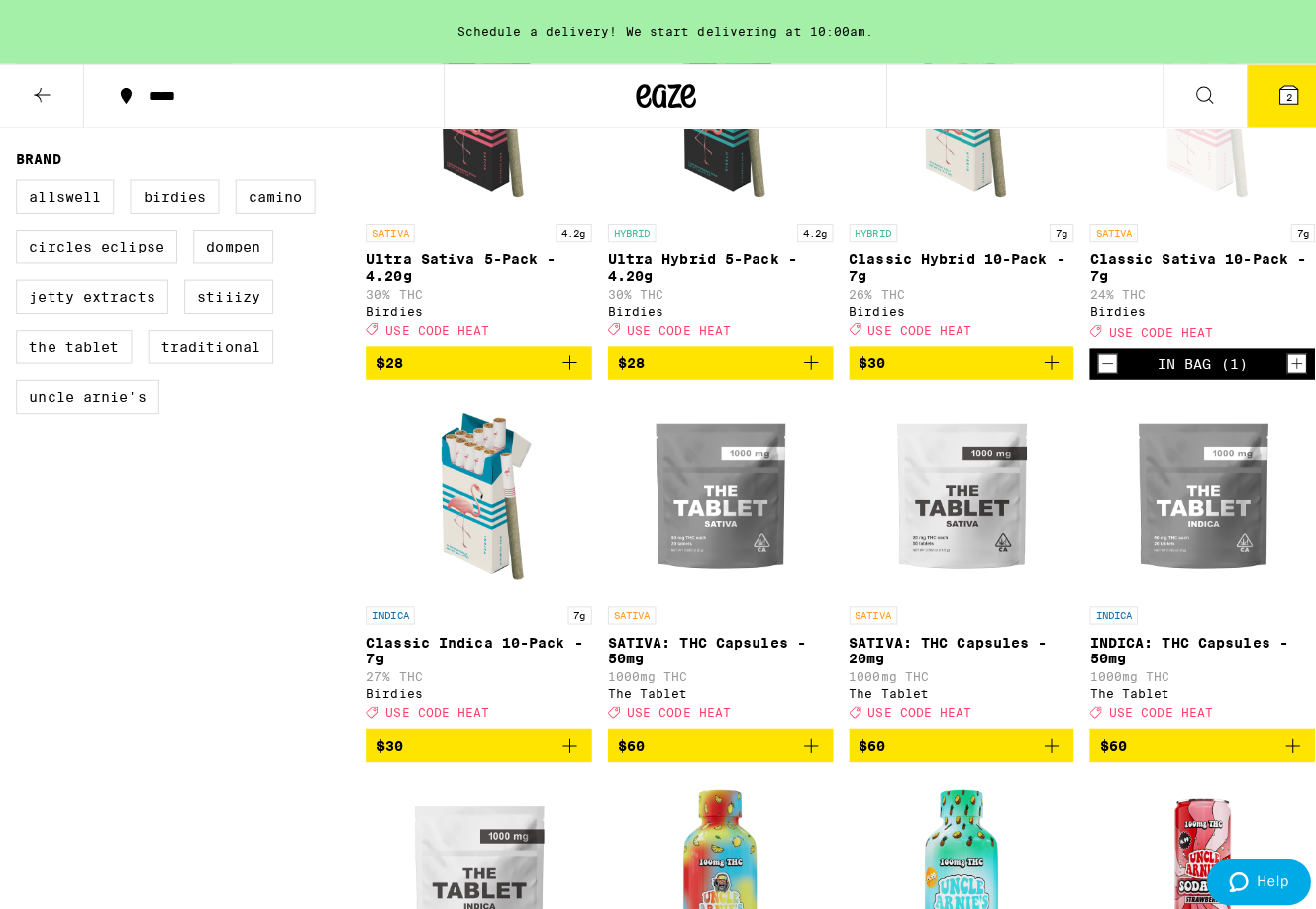 scroll, scrollTop: 1089, scrollLeft: 0, axis: vertical 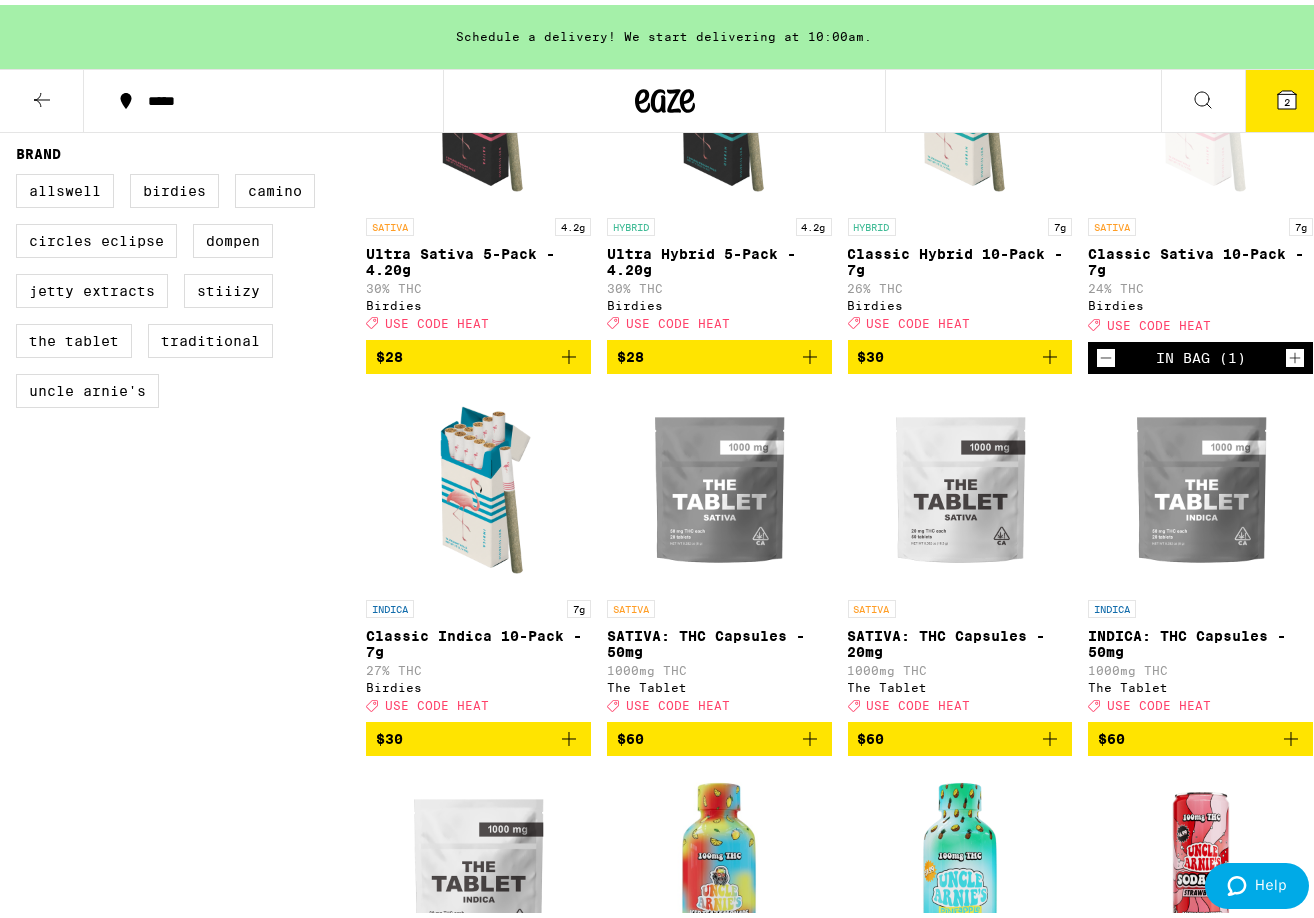 click on "$30" at bounding box center [478, 734] 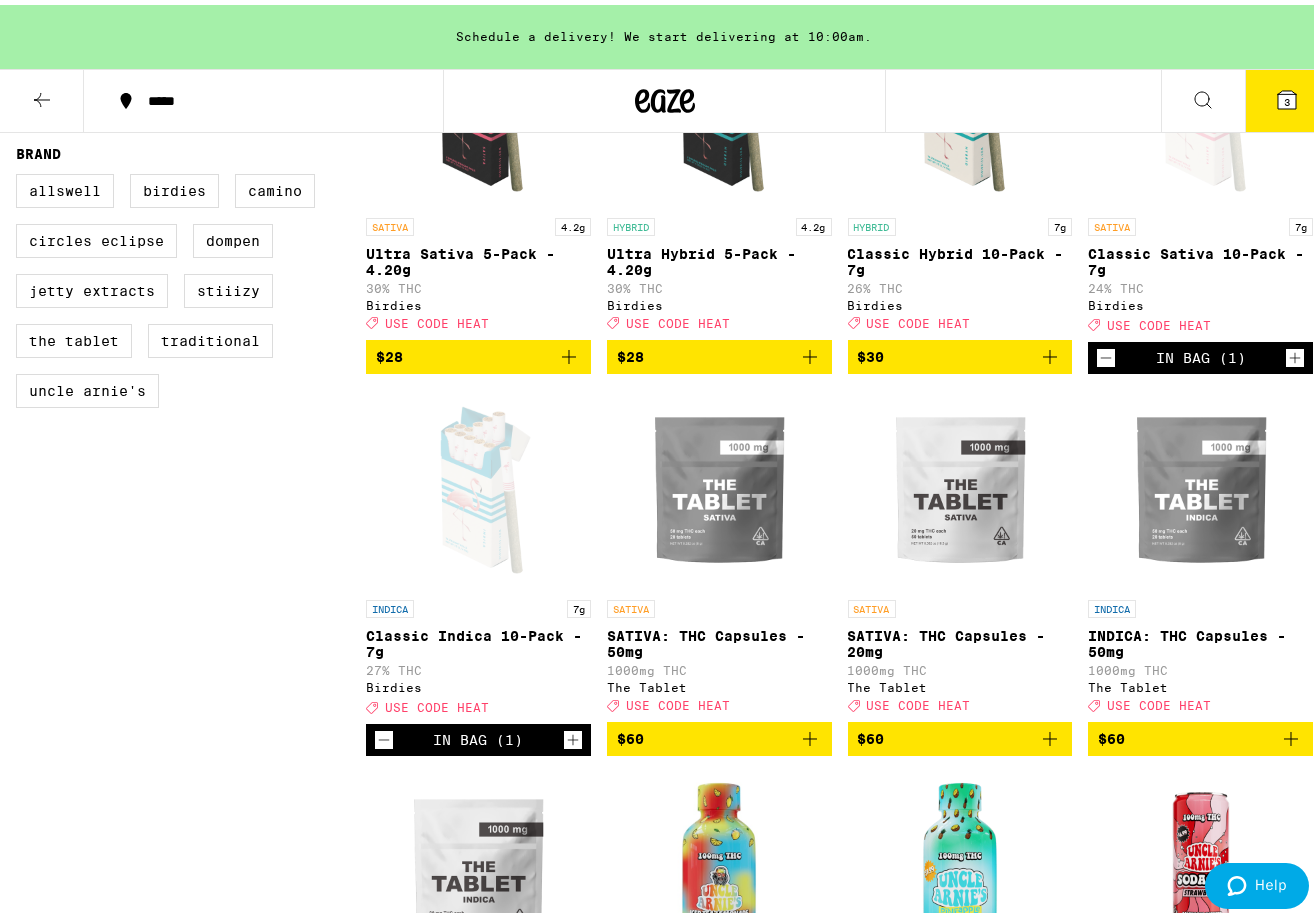 click 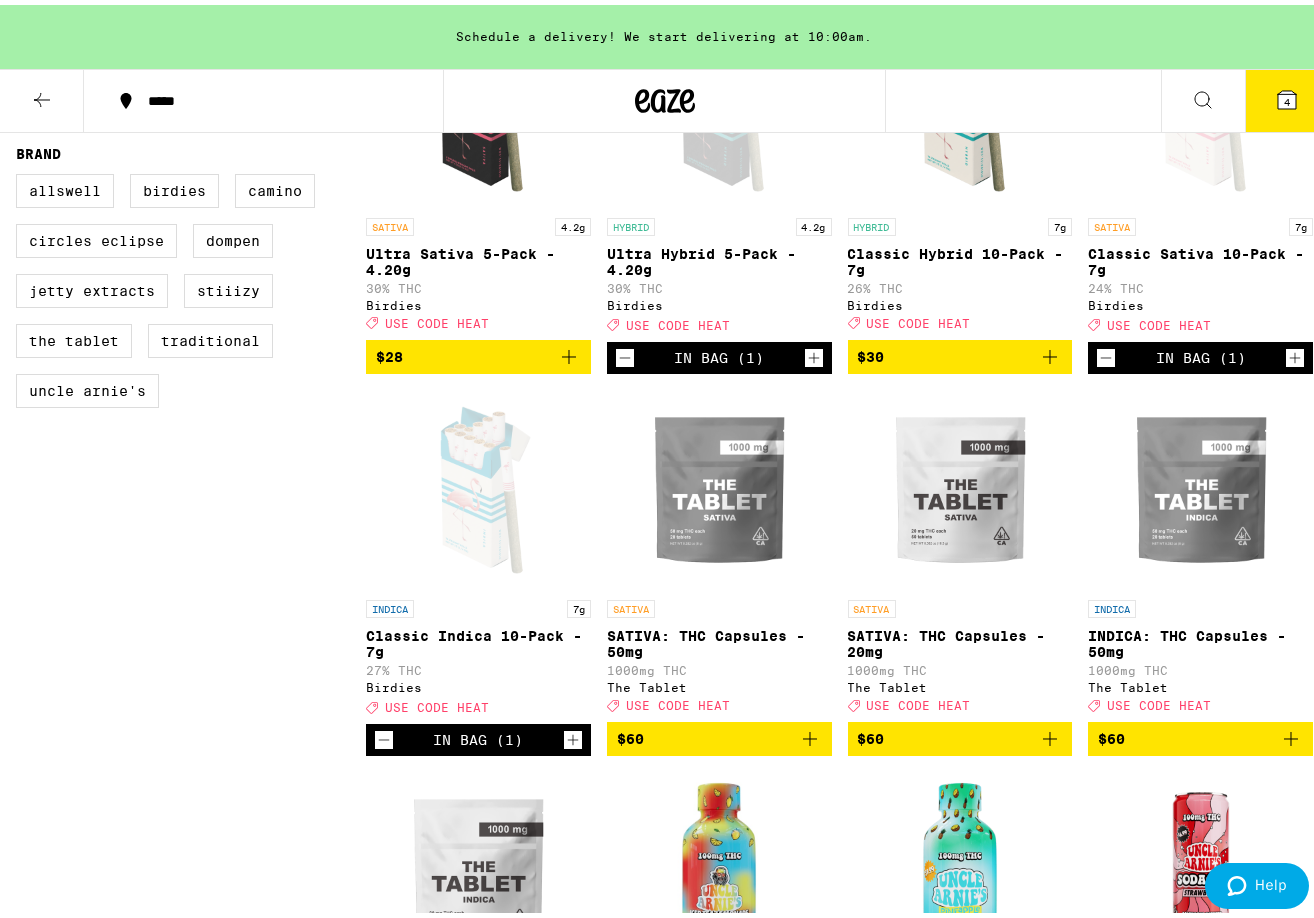 click on "4" at bounding box center [1287, 97] 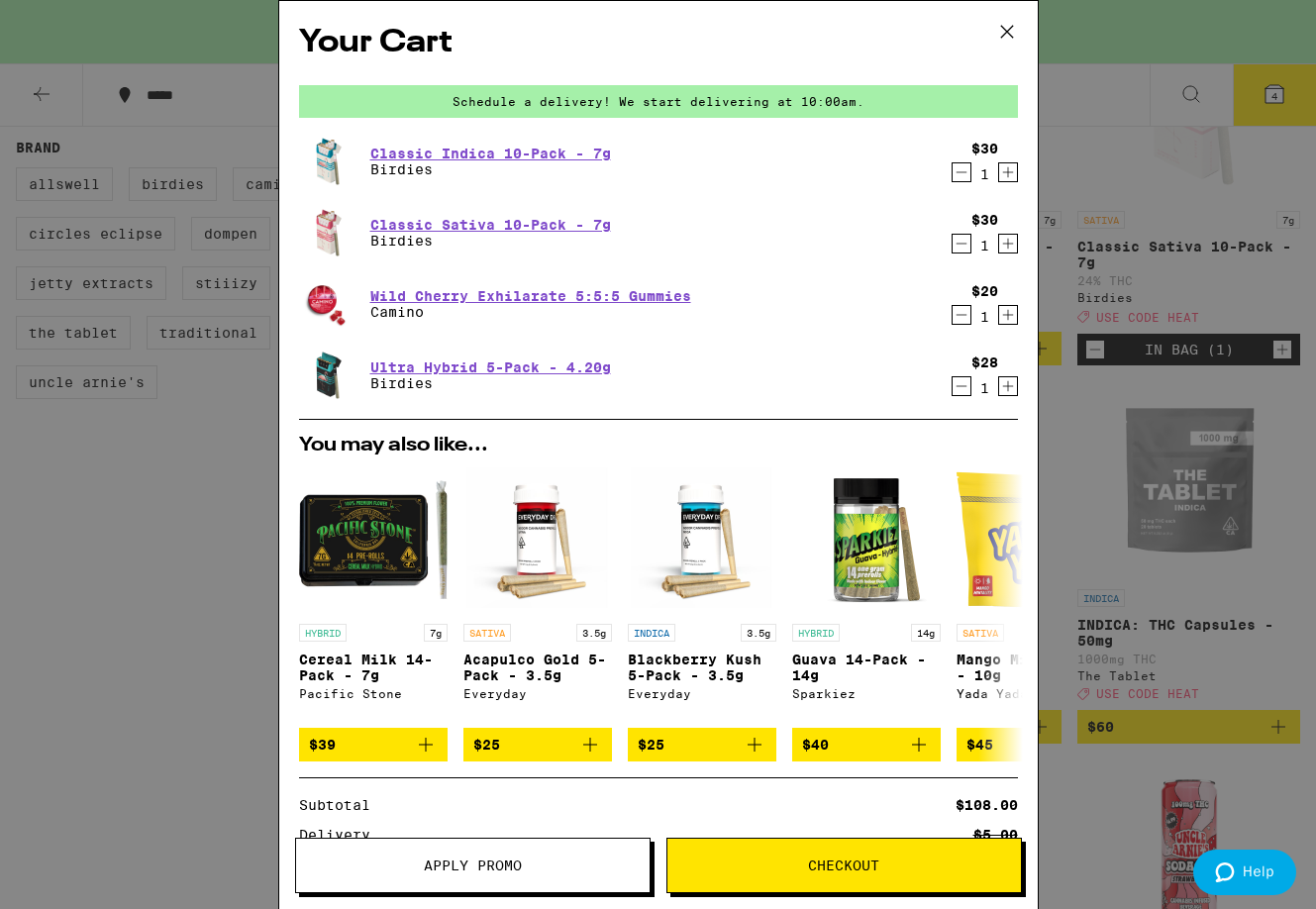 click 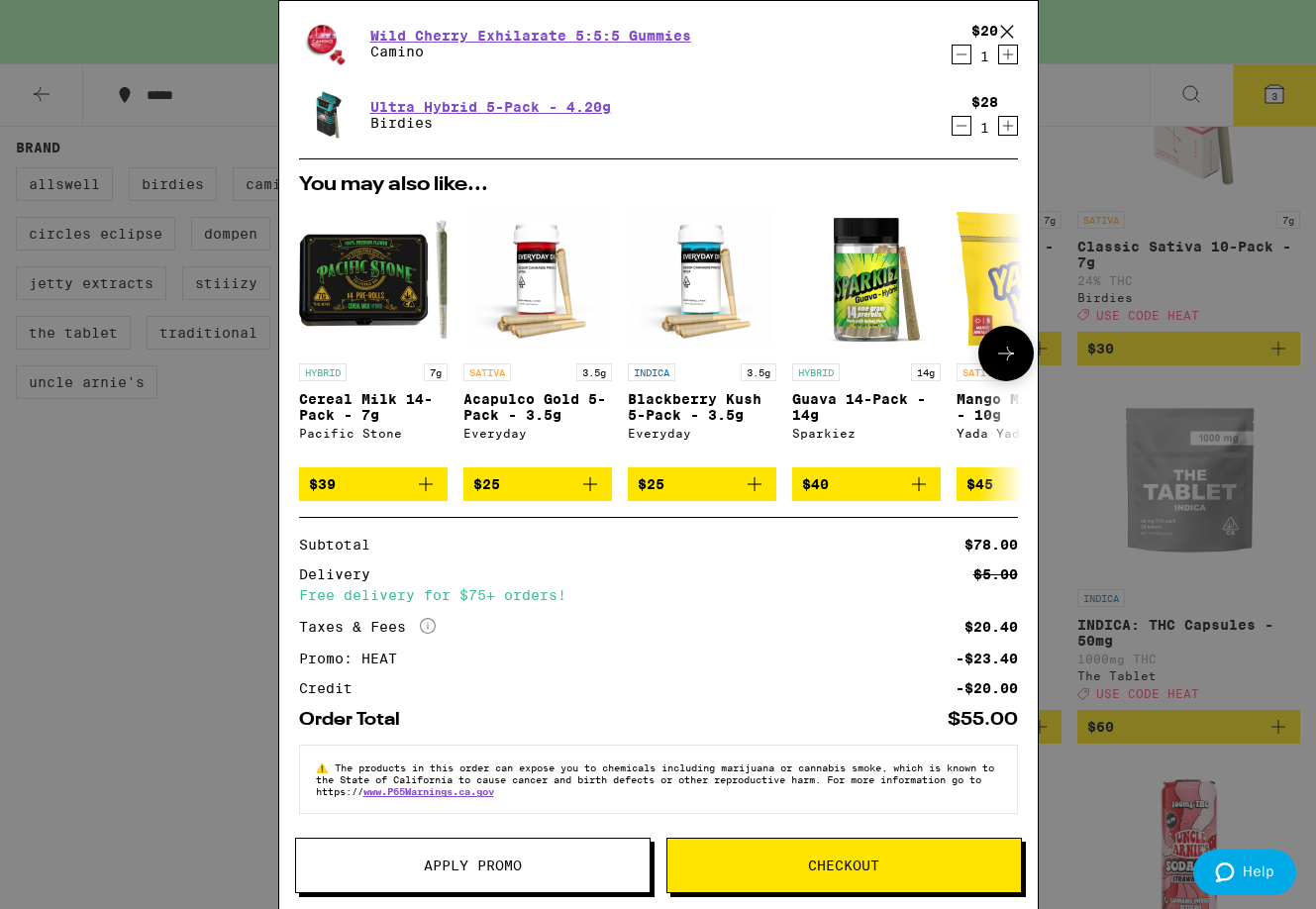 scroll, scrollTop: 0, scrollLeft: 0, axis: both 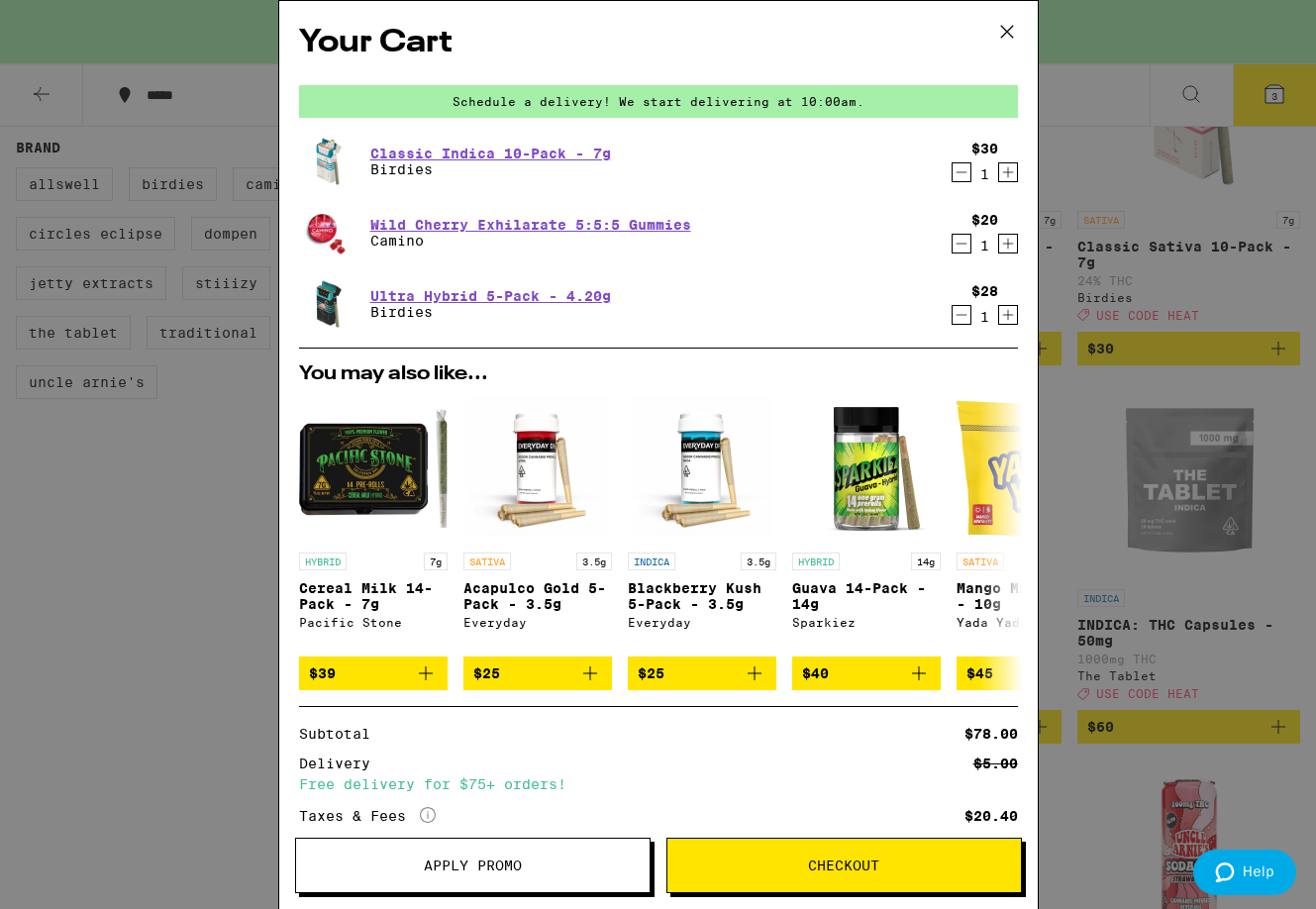 click on "Checkout" at bounding box center [844, 865] 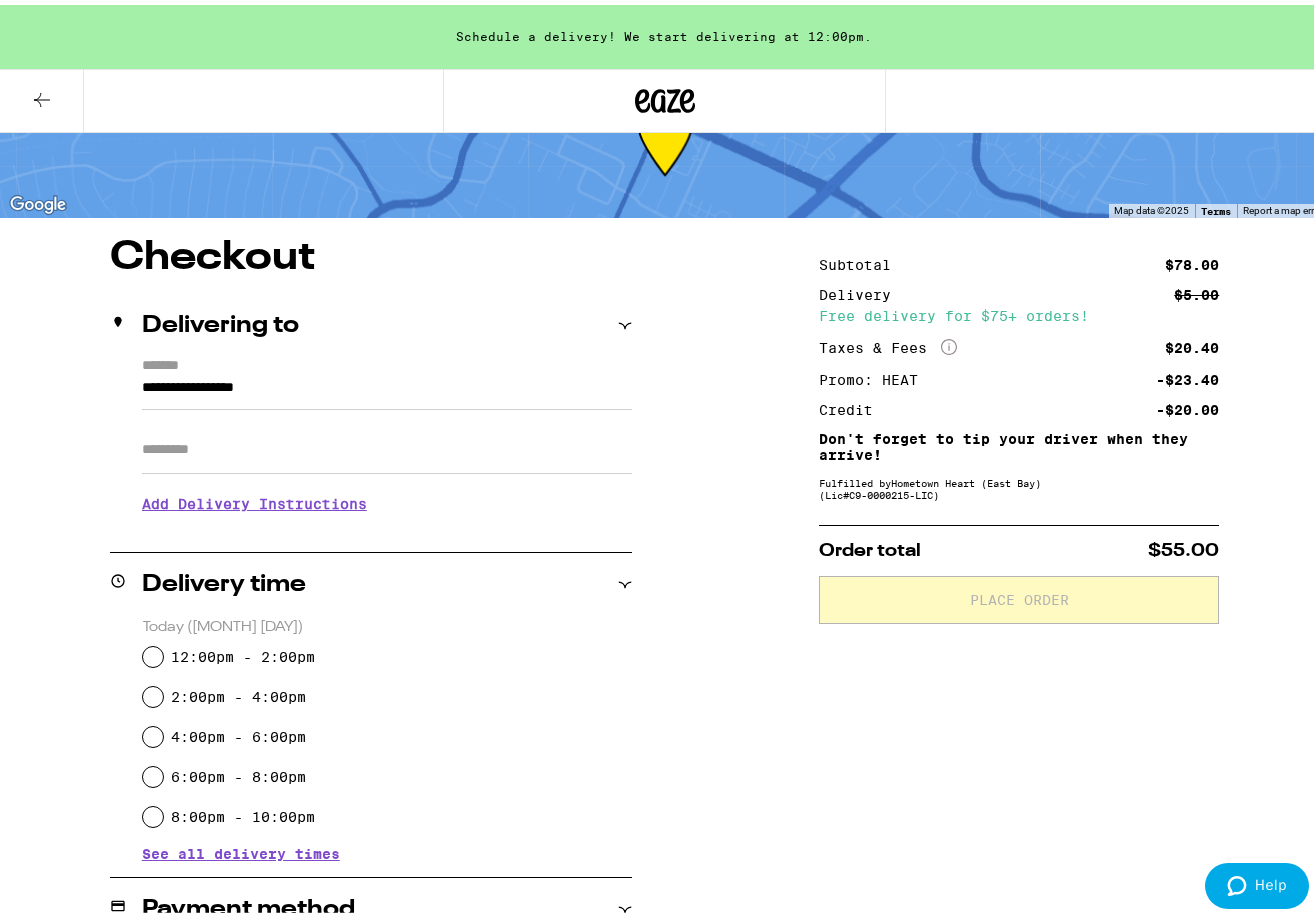 scroll, scrollTop: 200, scrollLeft: 0, axis: vertical 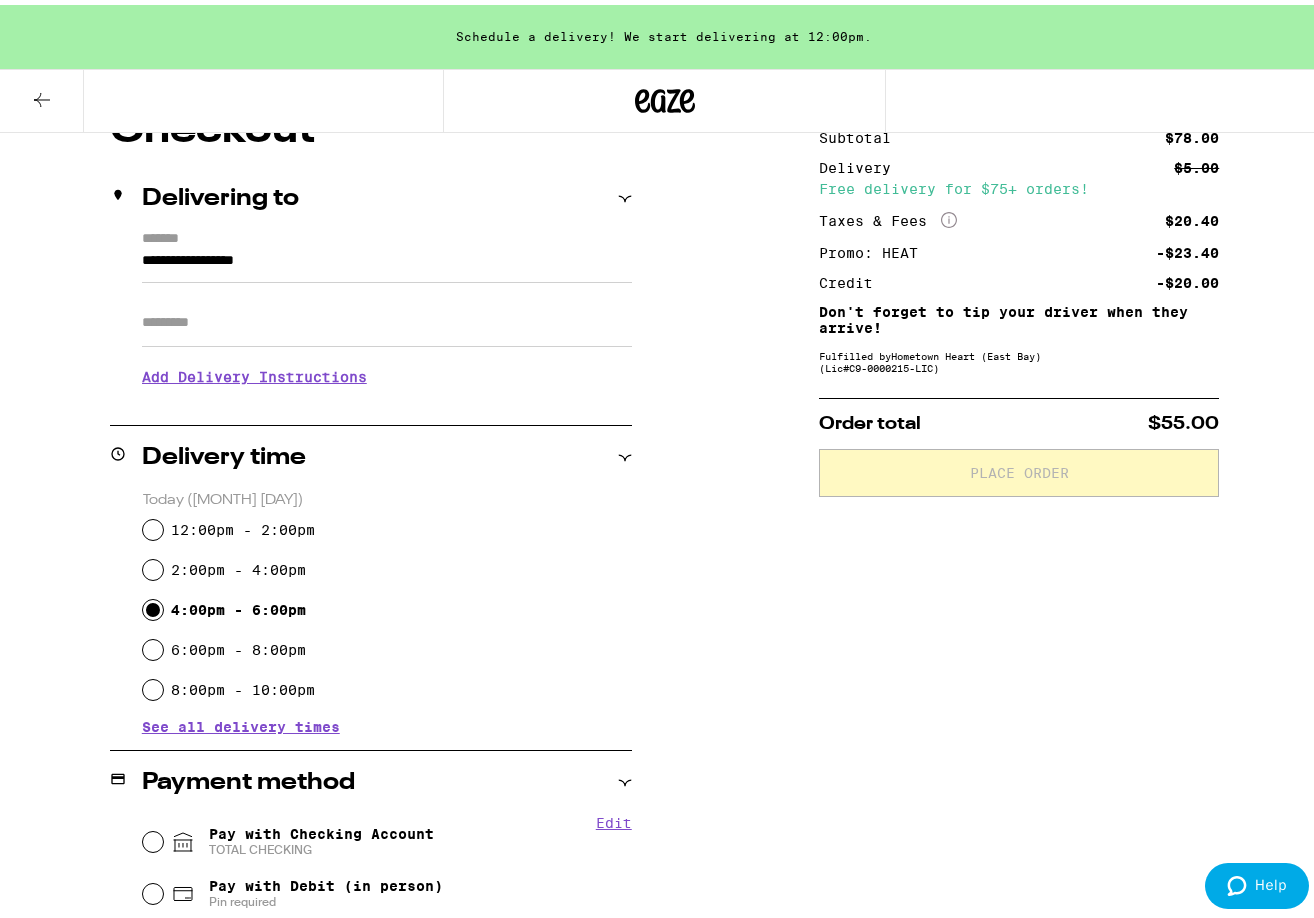 click on "4:00pm - 6:00pm" at bounding box center (153, 605) 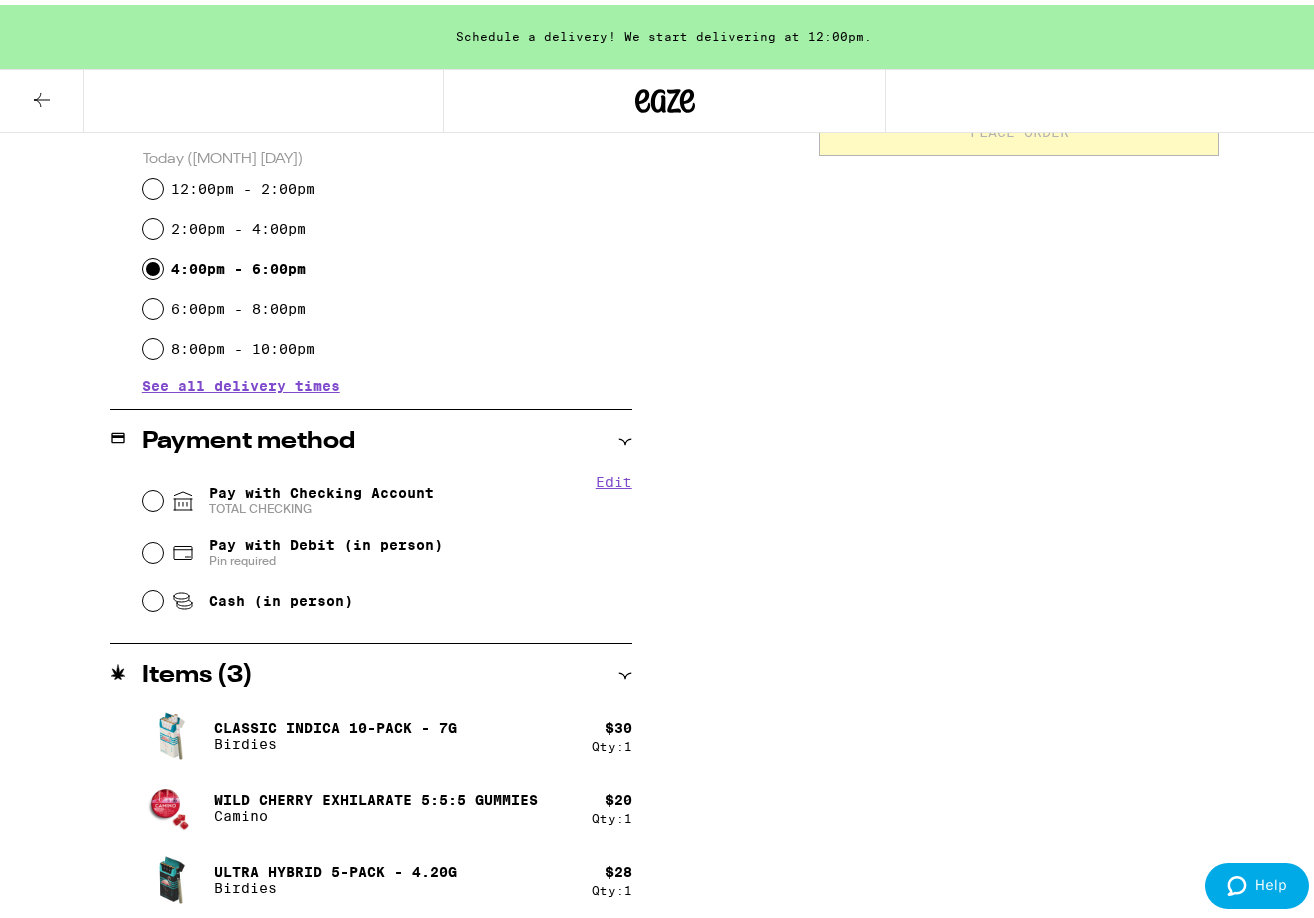 scroll, scrollTop: 543, scrollLeft: 0, axis: vertical 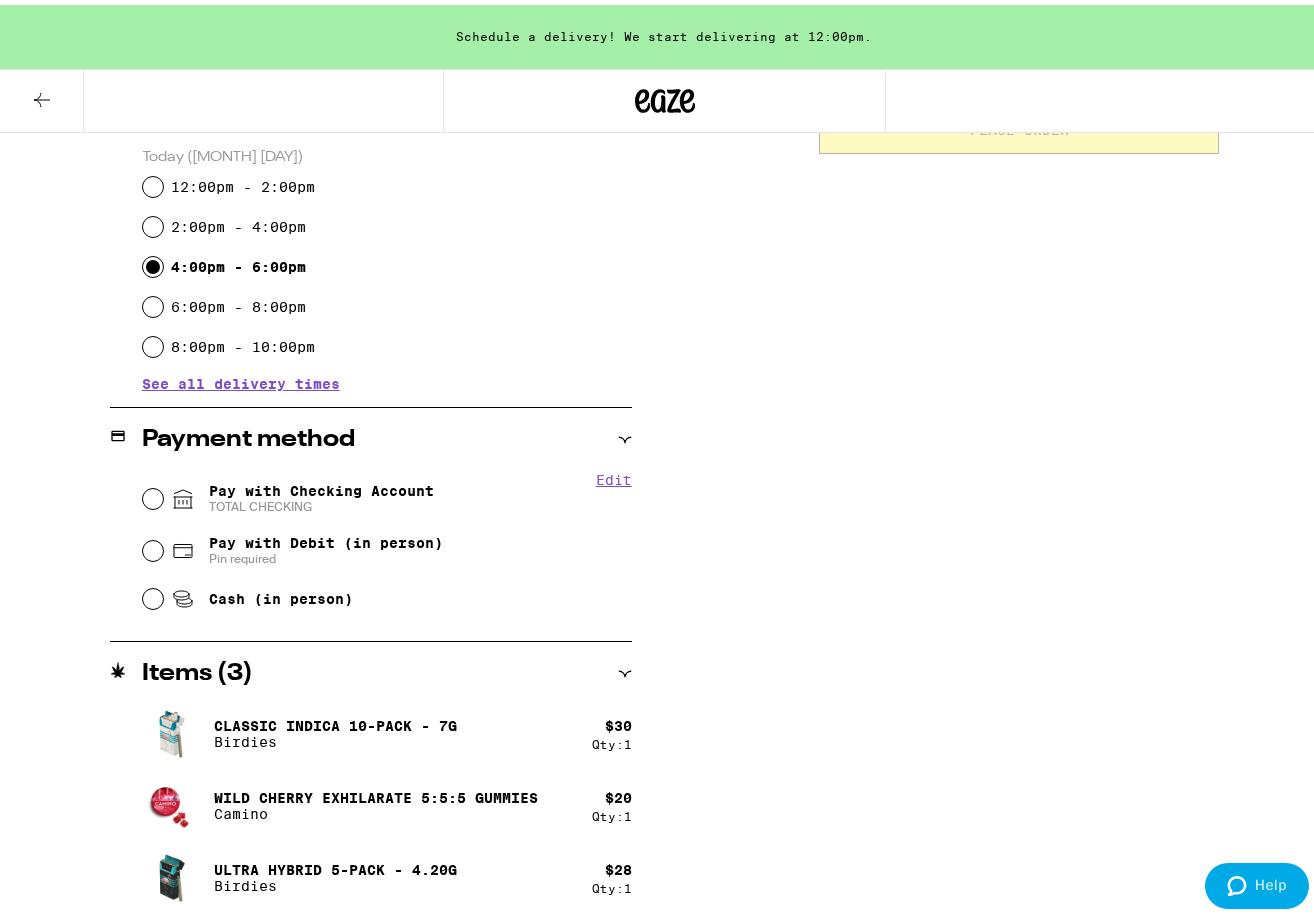 click on "Pay with Checking Account TOTAL CHECKING" at bounding box center [387, 494] 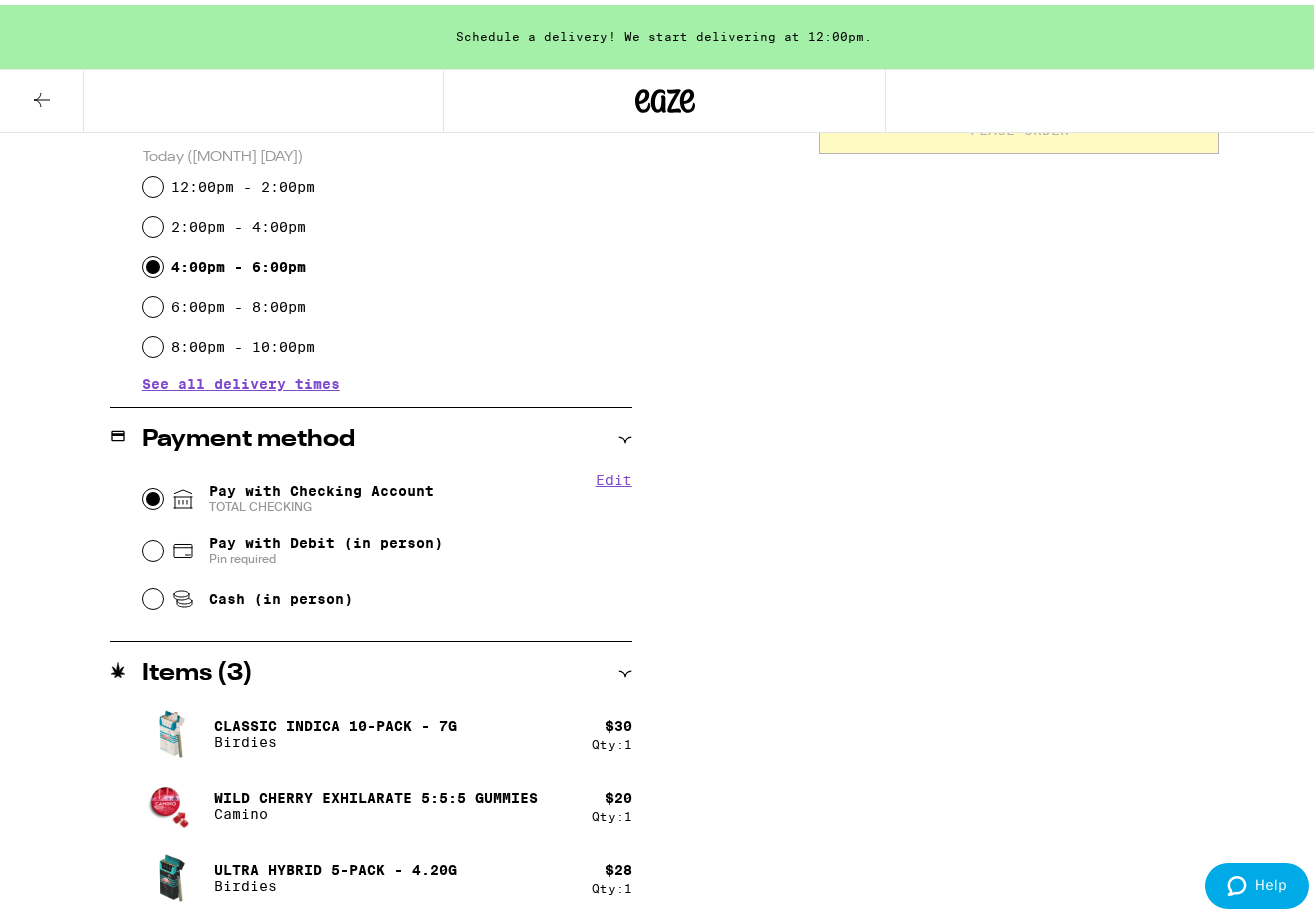 click on "Pay with Checking Account TOTAL CHECKING" at bounding box center [153, 494] 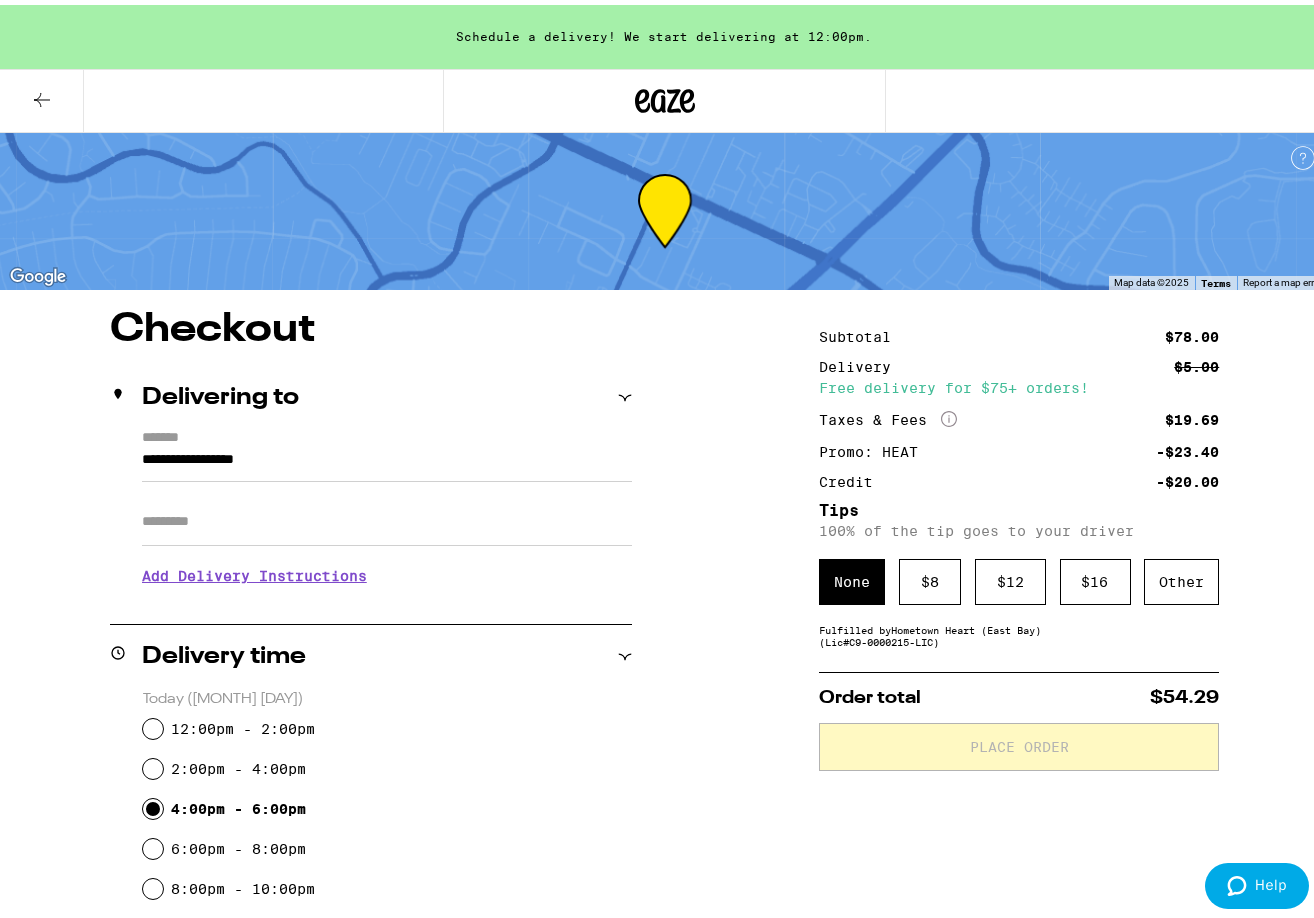 scroll, scrollTop: 0, scrollLeft: 0, axis: both 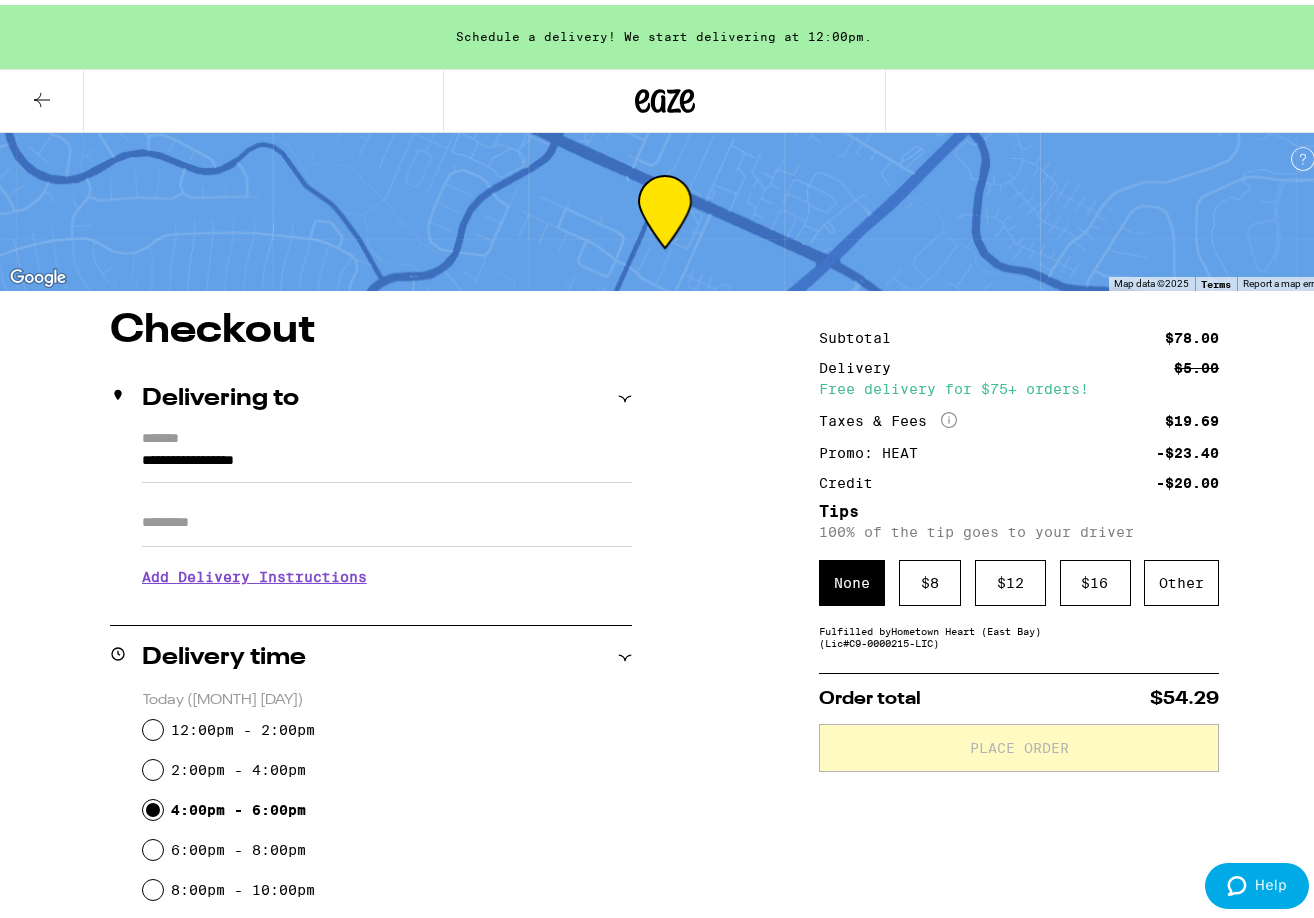 click on "**********" at bounding box center [387, 461] 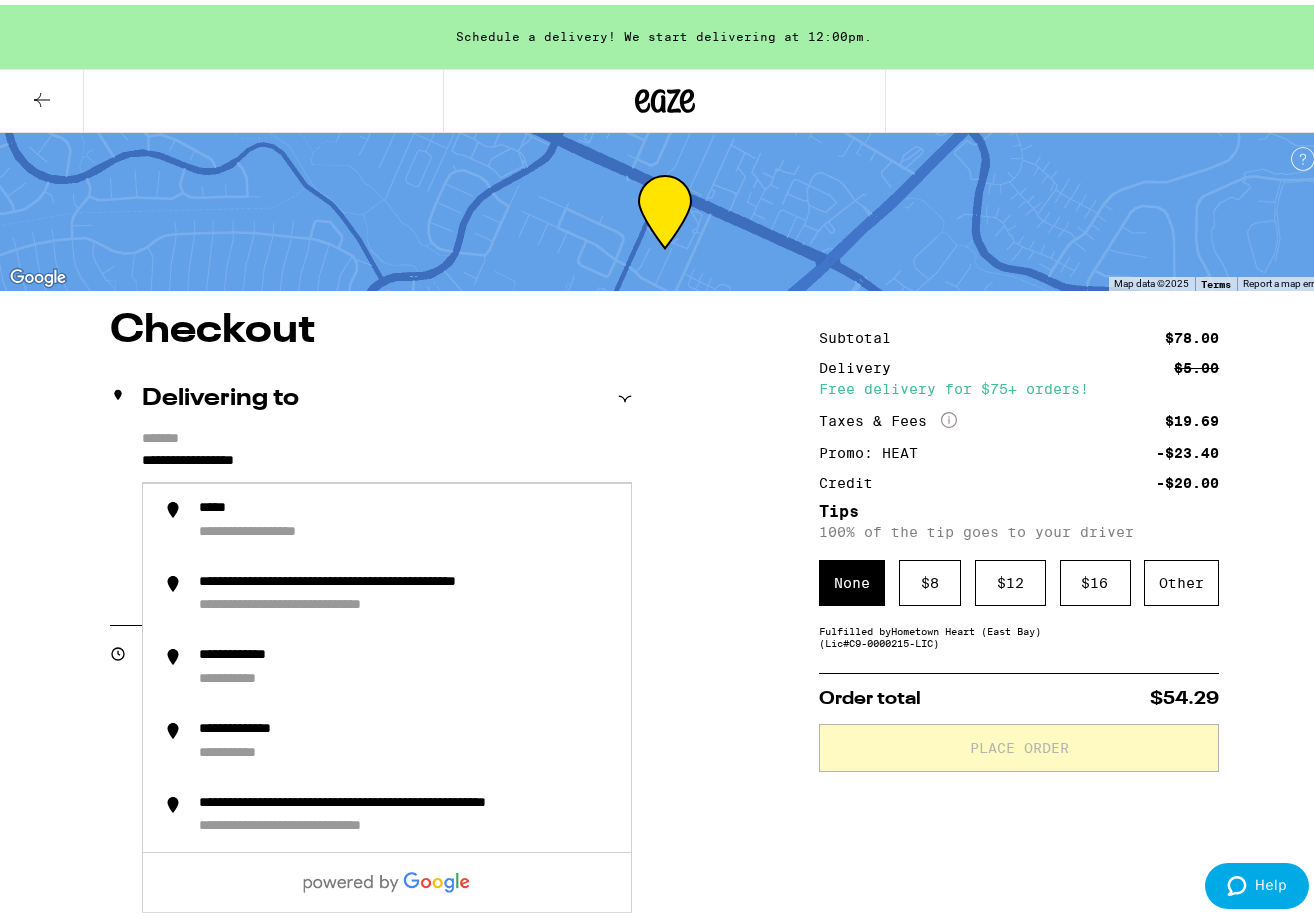 click on "**********" at bounding box center (387, 461) 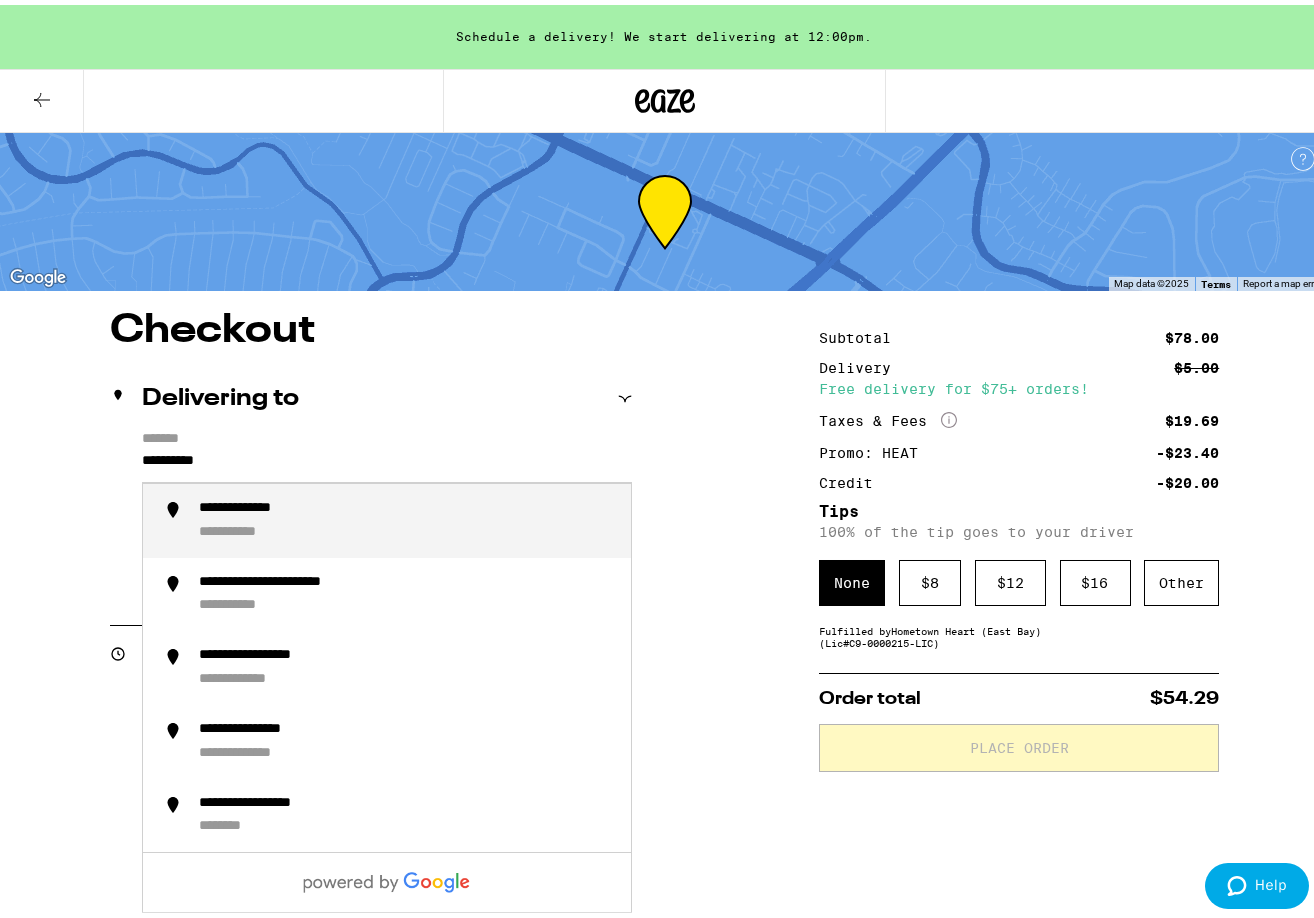 click on "**********" at bounding box center [407, 516] 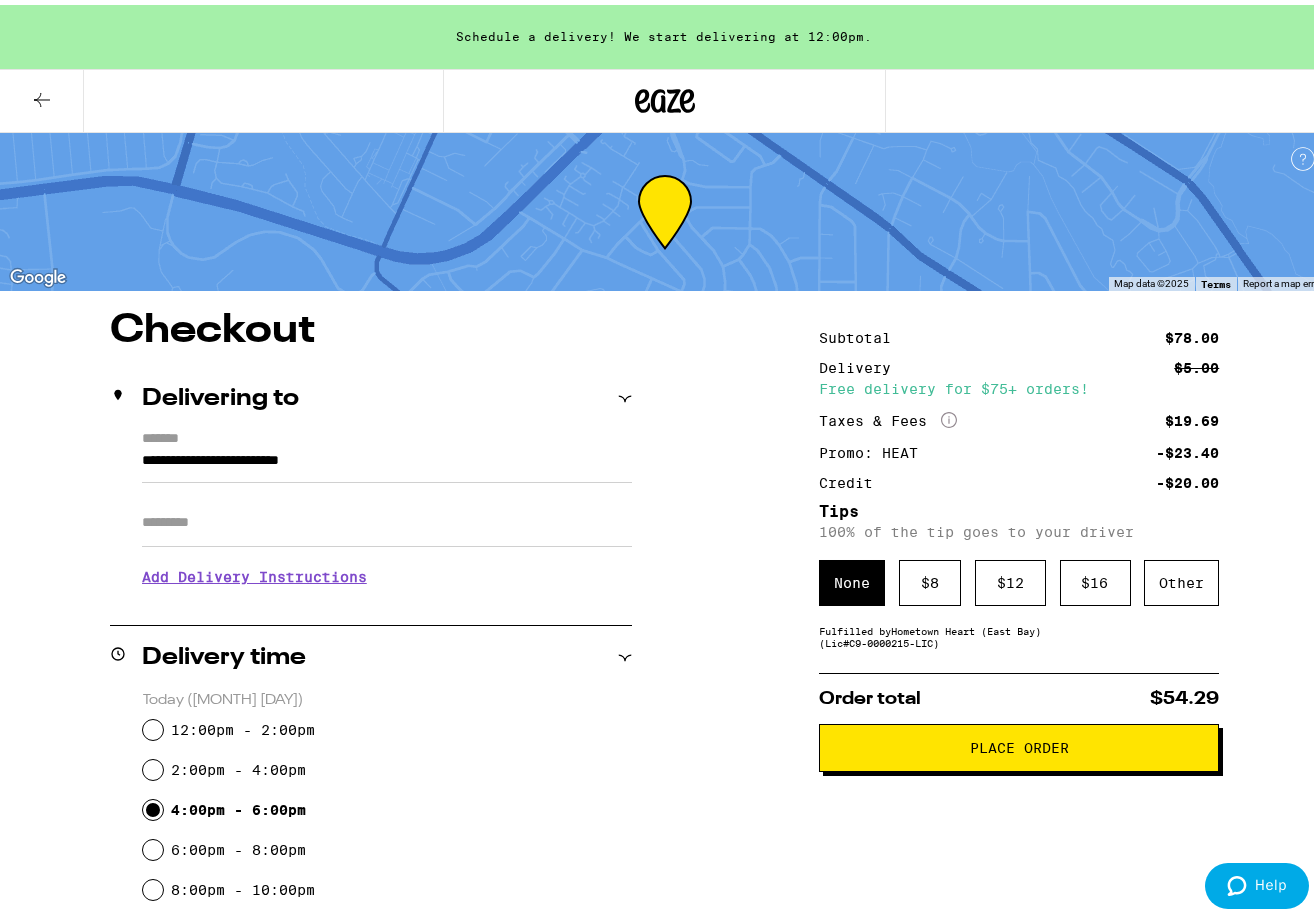 click on "**********" at bounding box center (664, 915) 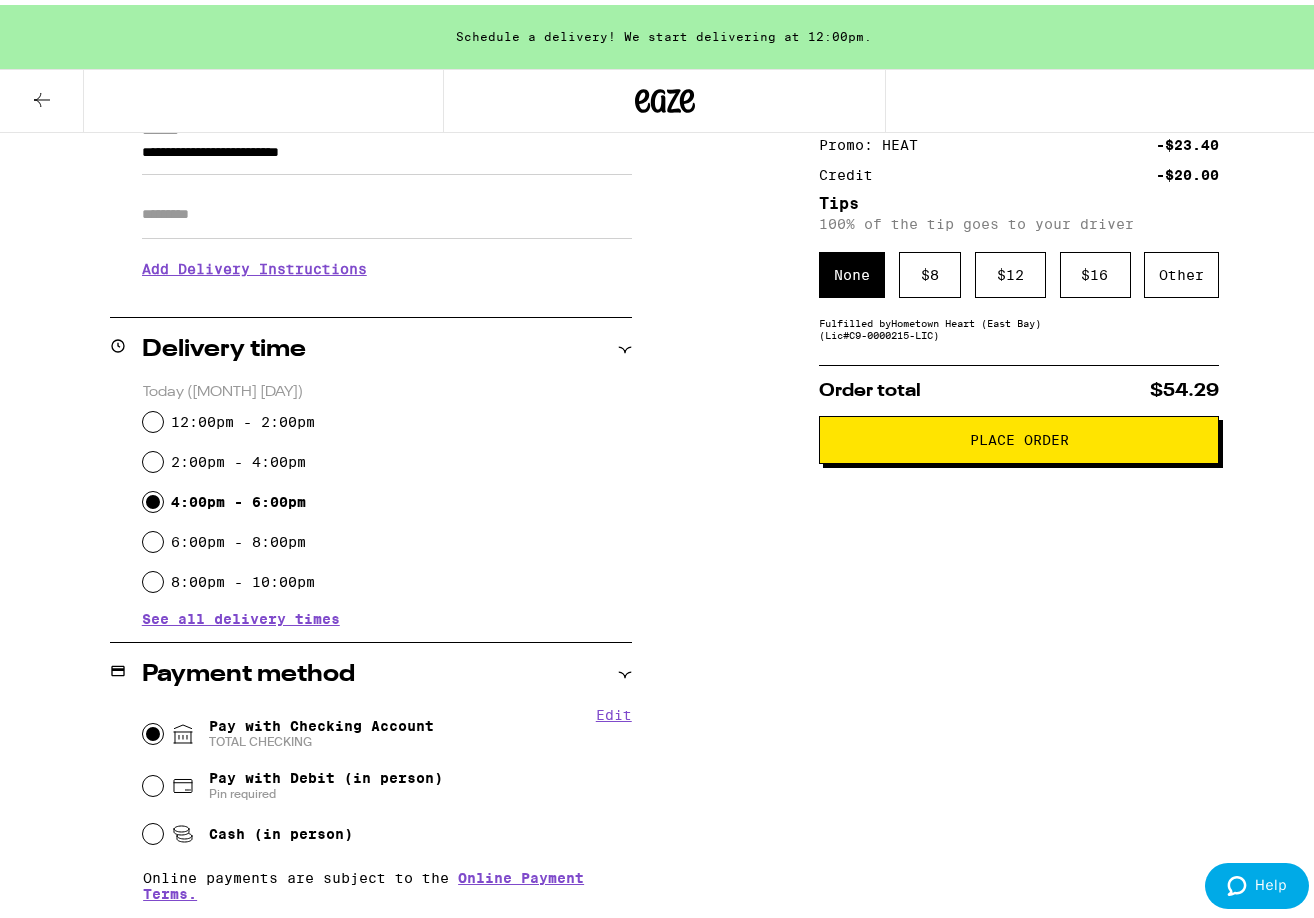 scroll, scrollTop: 307, scrollLeft: 0, axis: vertical 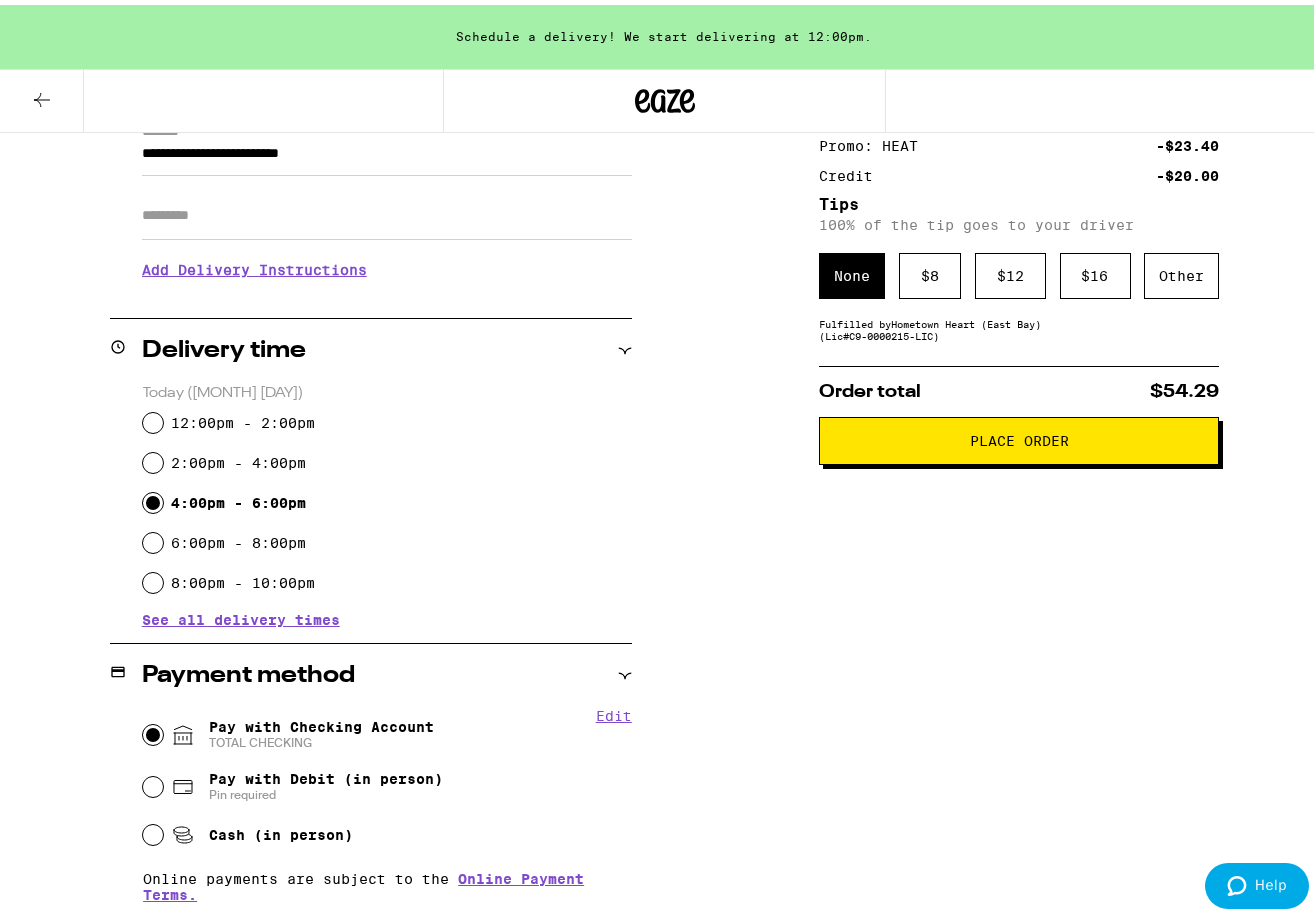 click on "Place Order" at bounding box center [1019, 436] 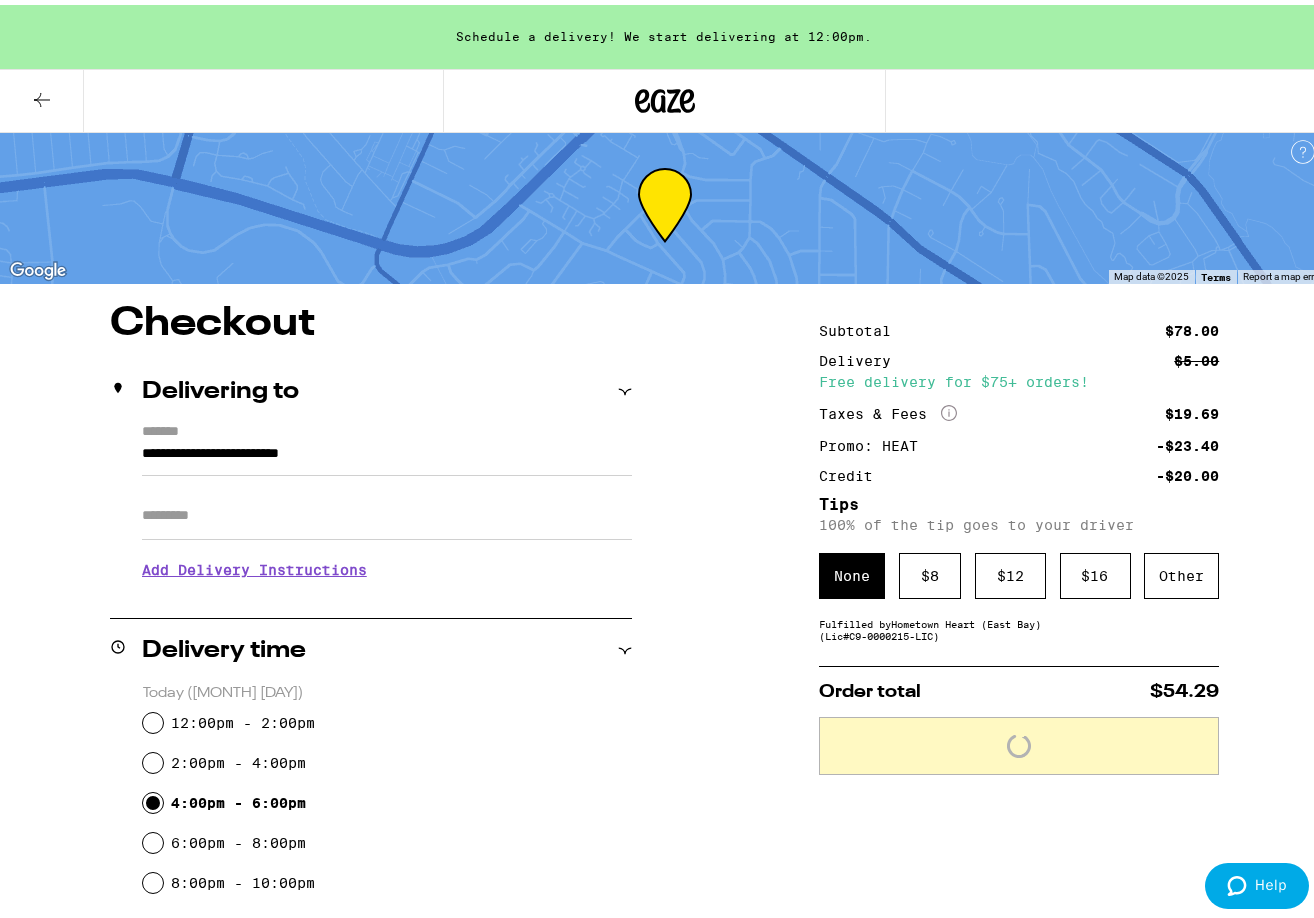 scroll, scrollTop: 207, scrollLeft: 0, axis: vertical 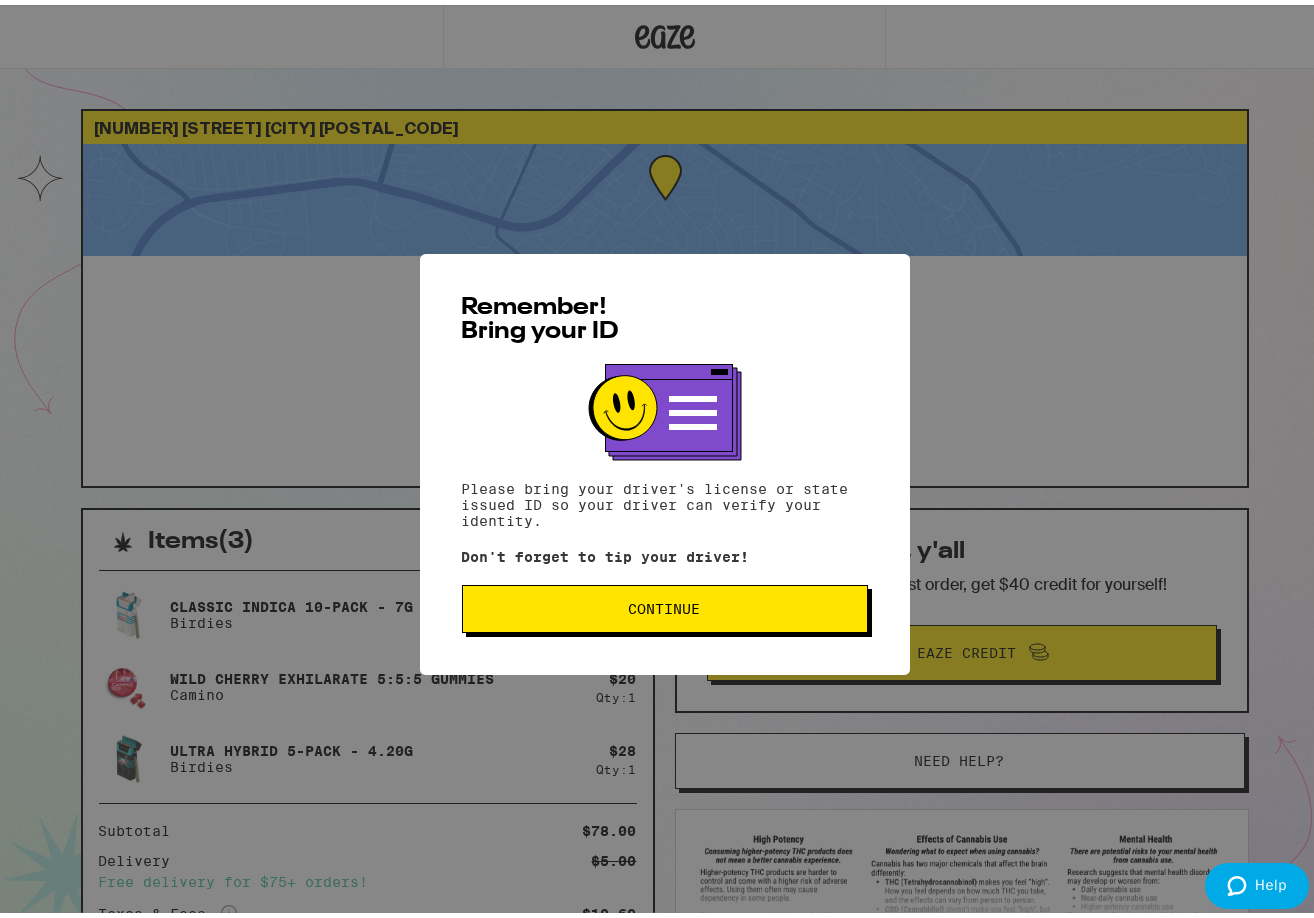 click on "Continue" at bounding box center [665, 604] 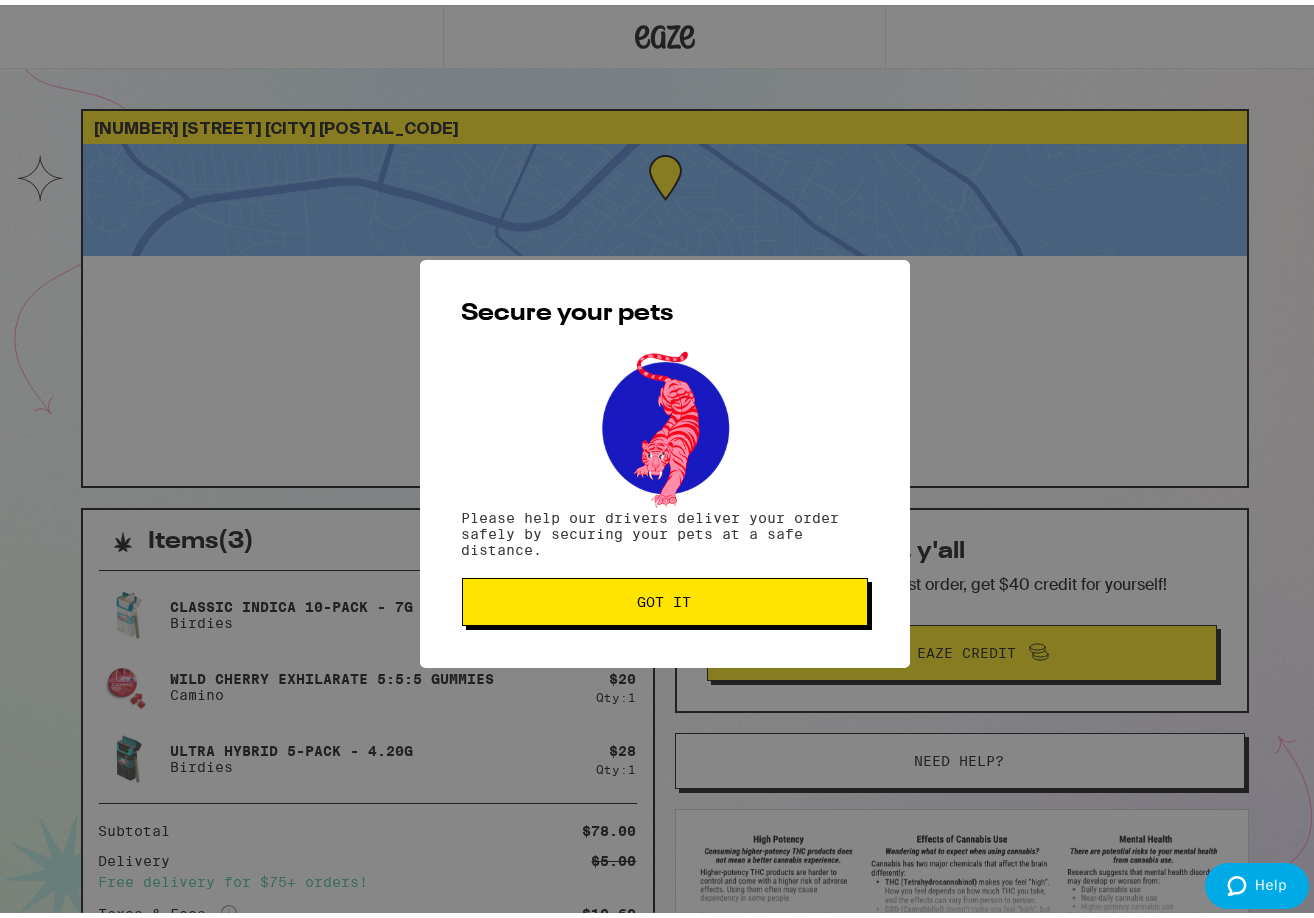 click on "Got it" at bounding box center [665, 597] 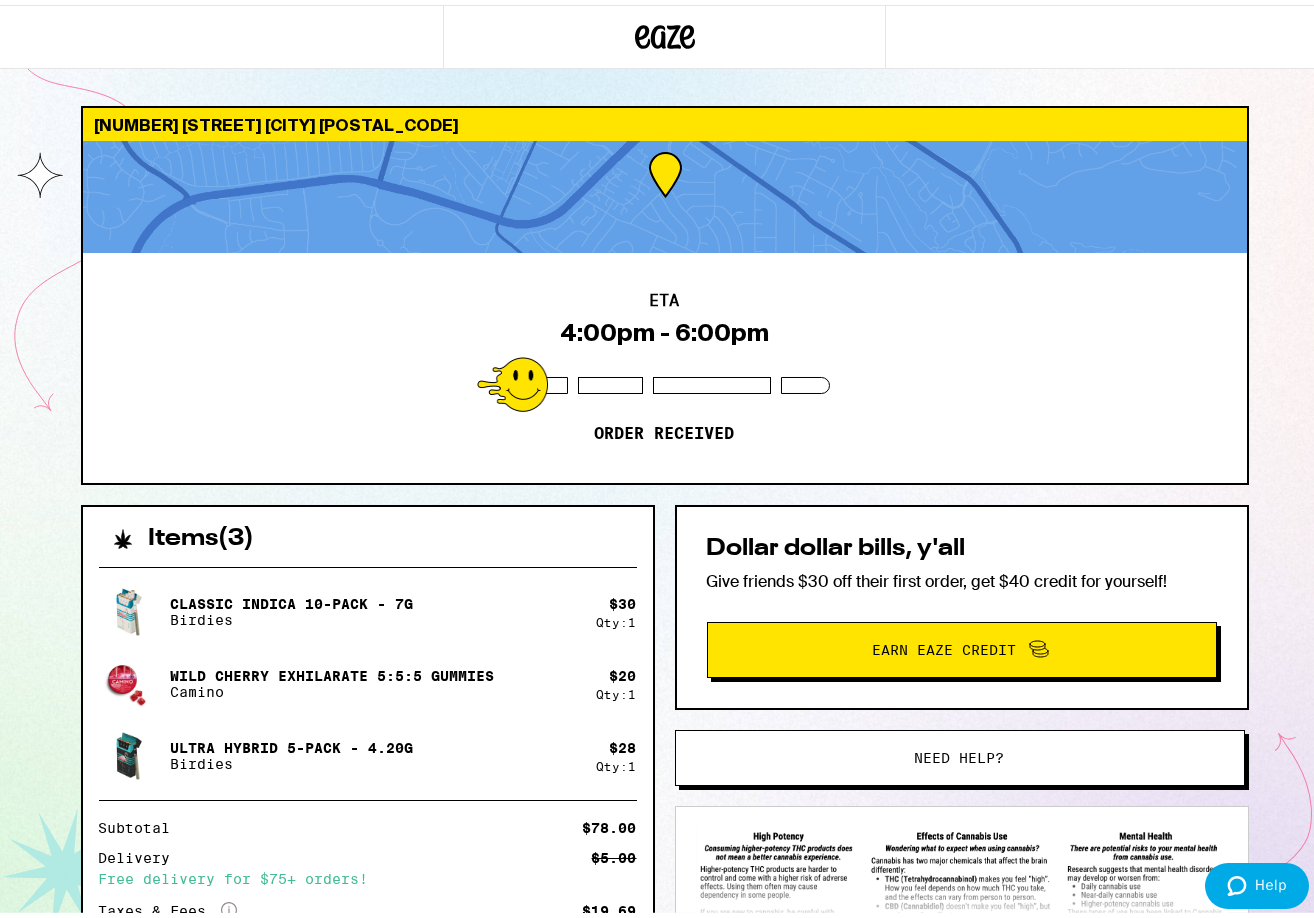 scroll, scrollTop: 0, scrollLeft: 0, axis: both 